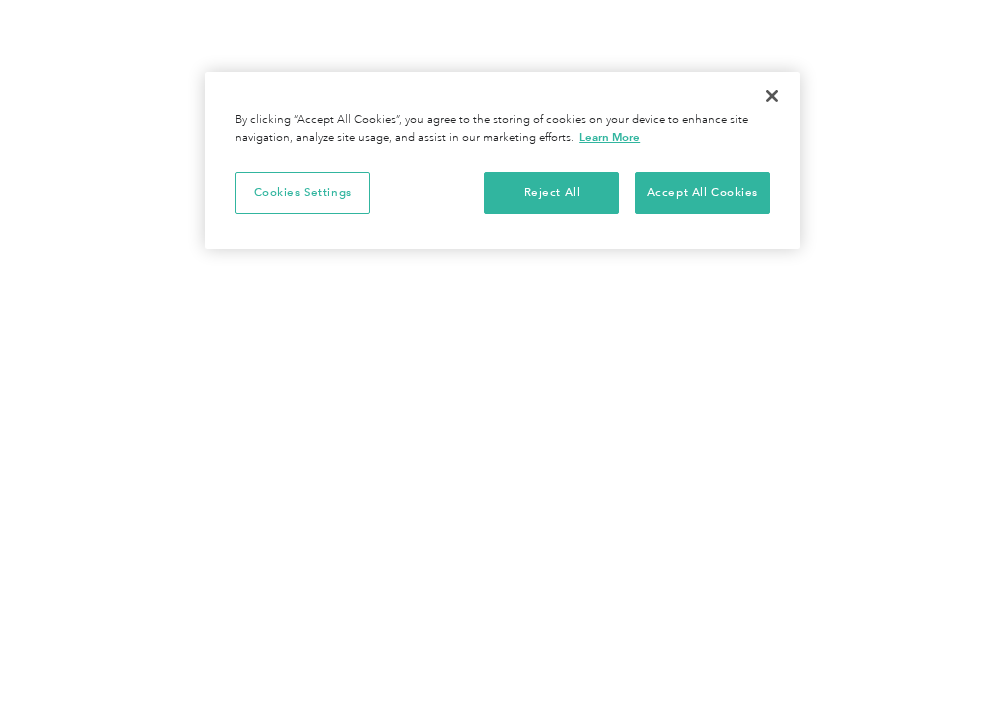 scroll, scrollTop: 0, scrollLeft: 0, axis: both 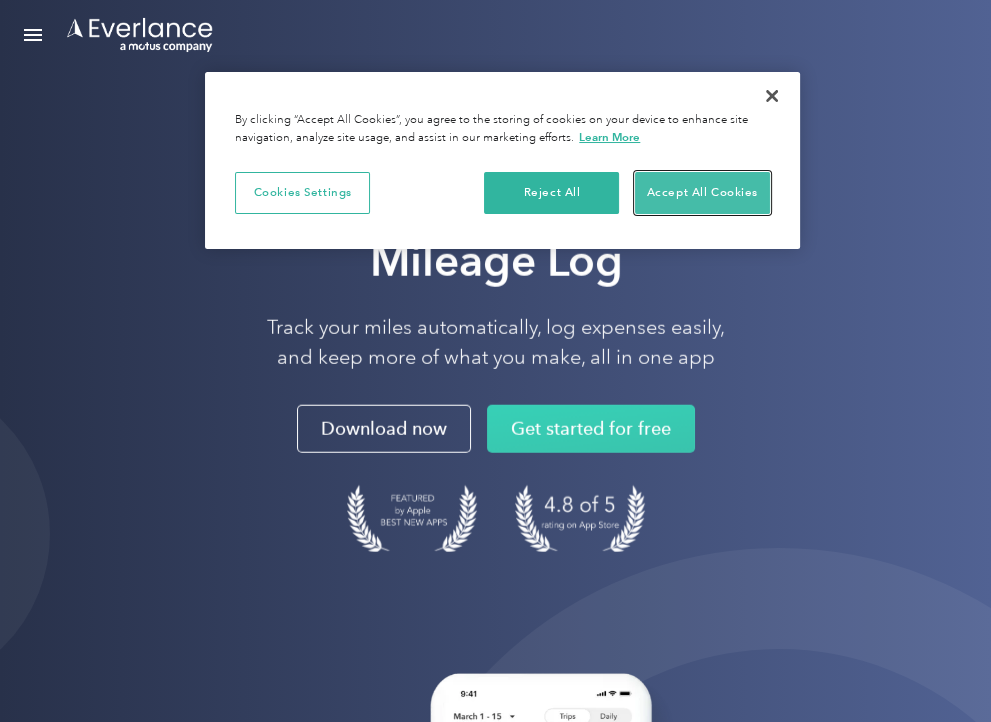 click on "Accept All Cookies" at bounding box center (702, 193) 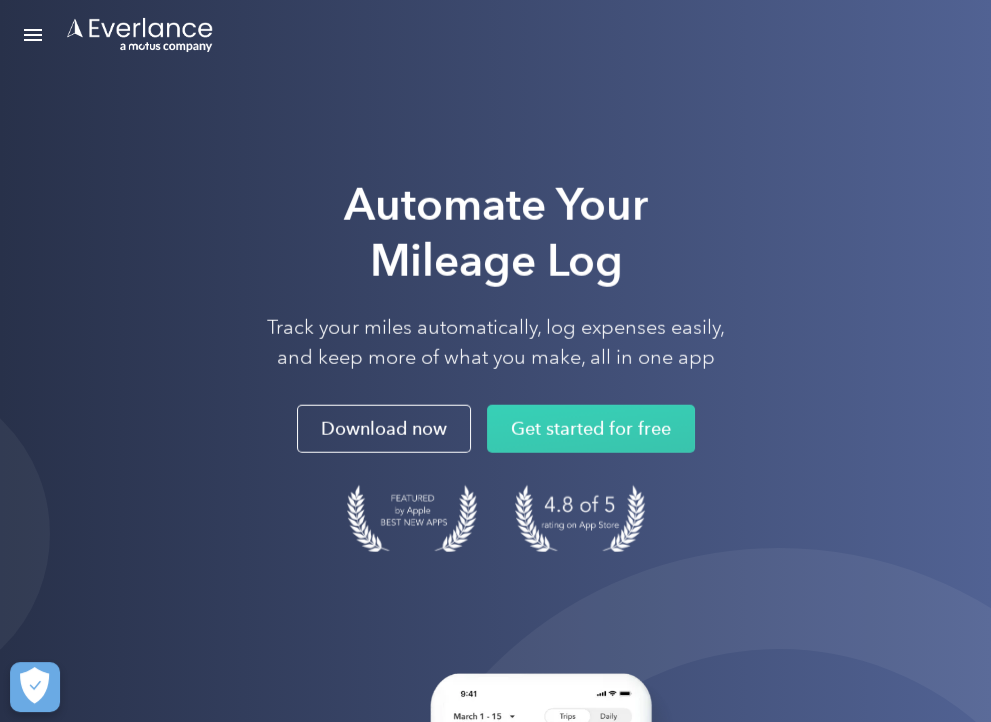 click on "Login" at bounding box center (0, 0) 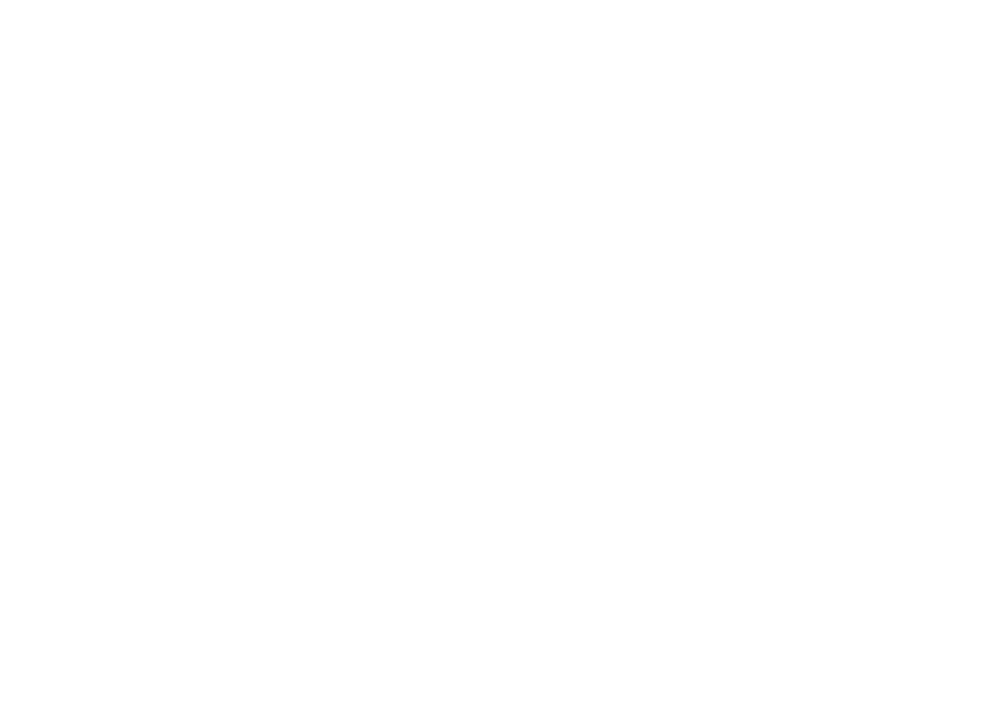 scroll, scrollTop: 0, scrollLeft: 0, axis: both 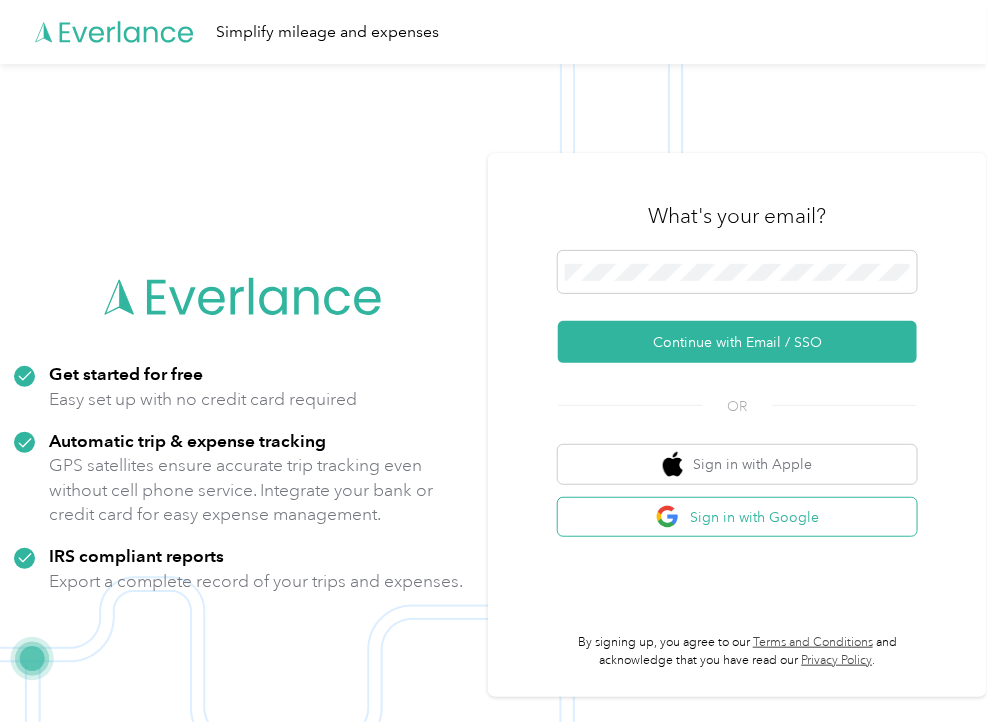 click on "Sign in with Google" at bounding box center (737, 517) 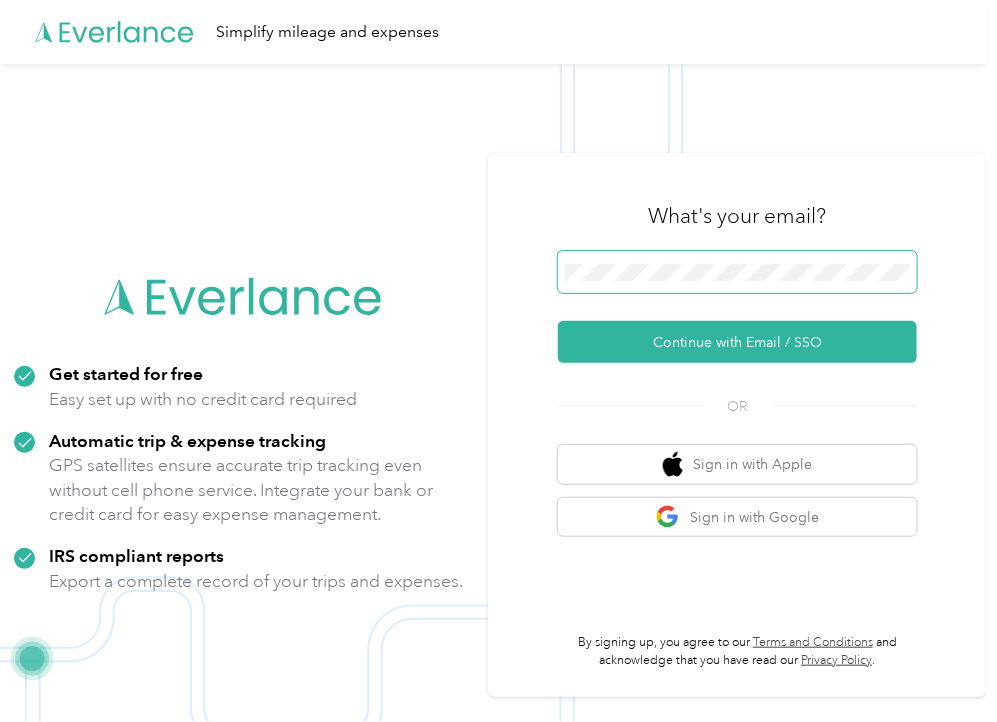 click at bounding box center (737, 272) 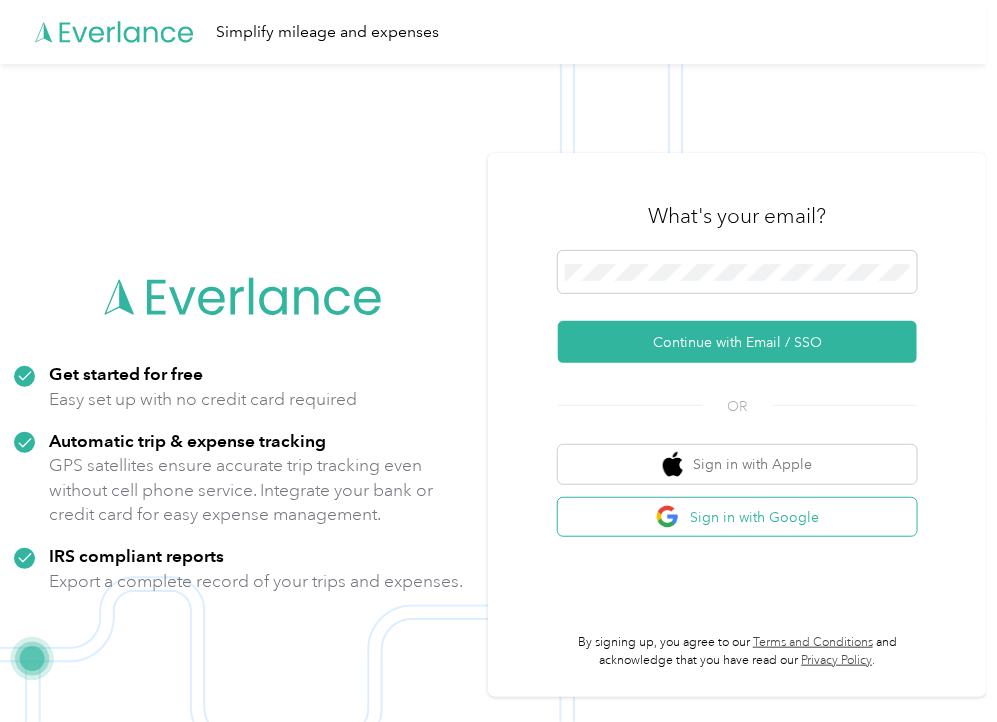 click on "Sign in with Google" at bounding box center (737, 517) 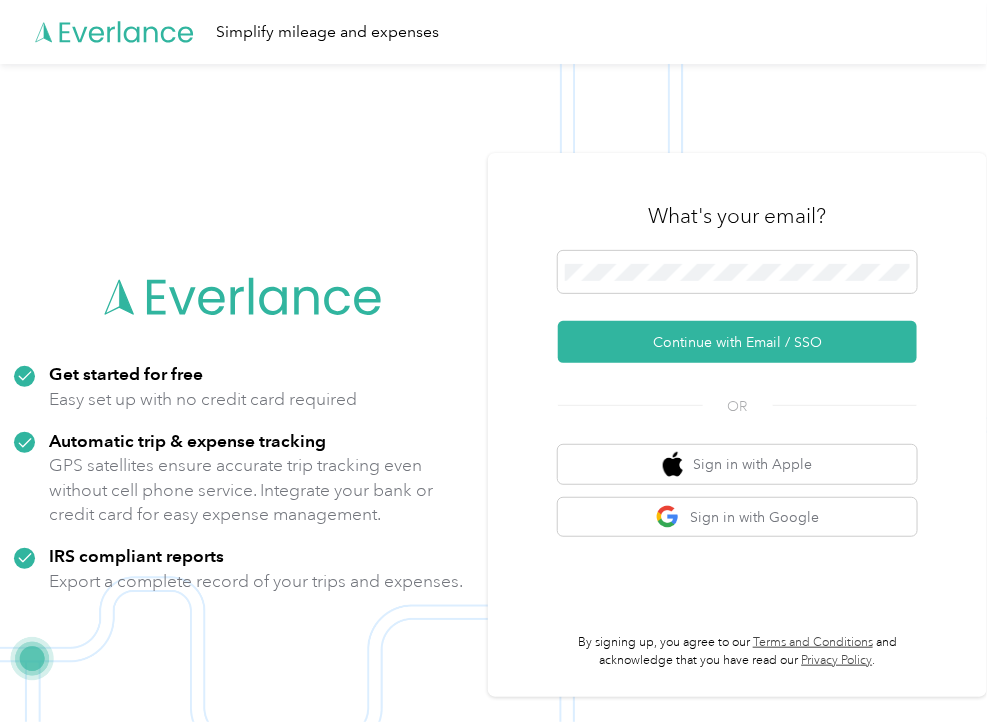 click at bounding box center [493, 425] 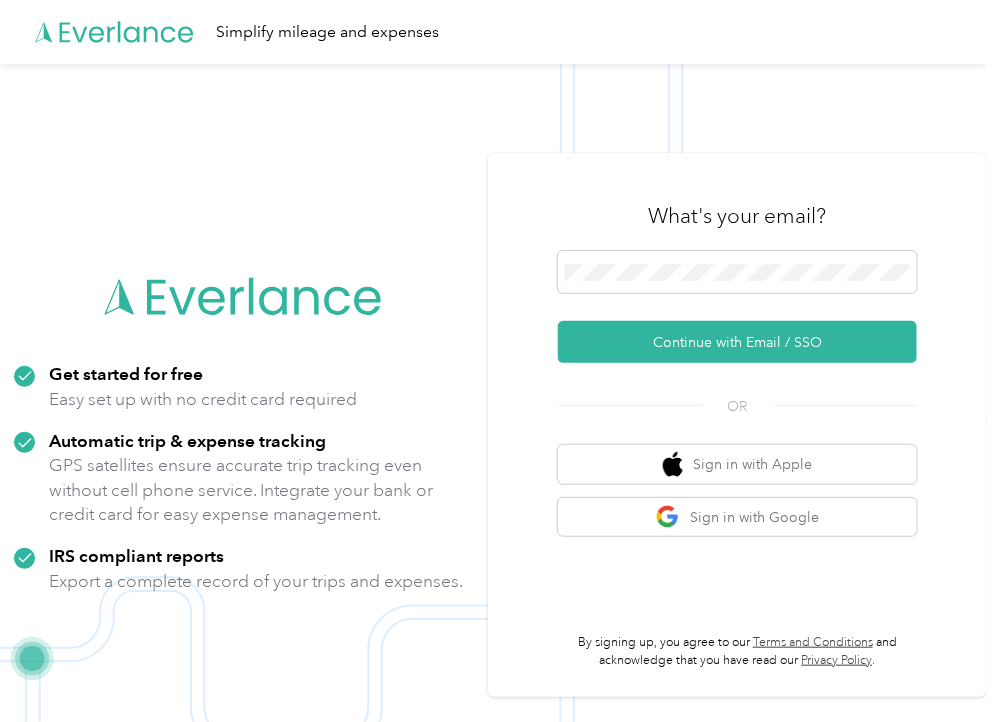click at bounding box center [493, 425] 